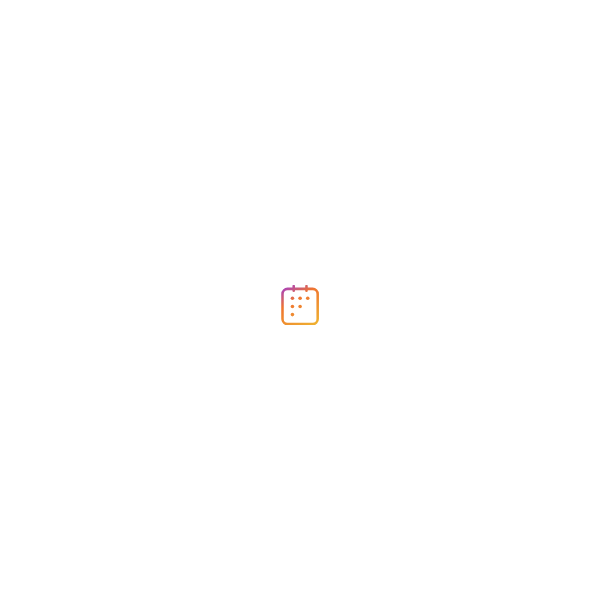 scroll, scrollTop: 0, scrollLeft: 0, axis: both 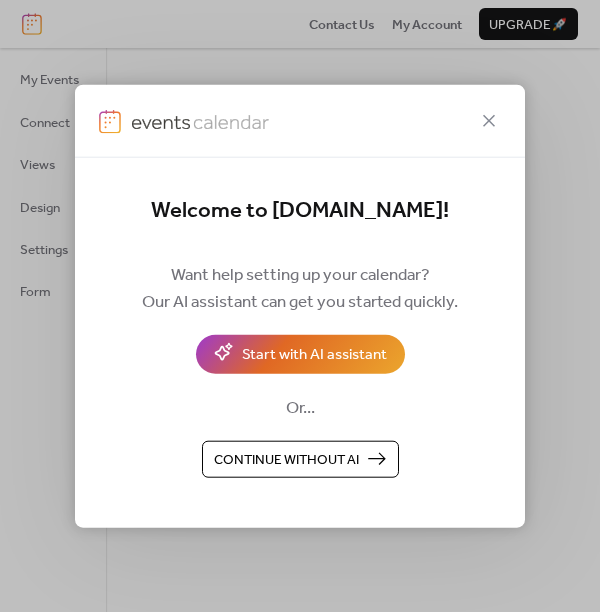 click on "Continue without AI" at bounding box center [286, 460] 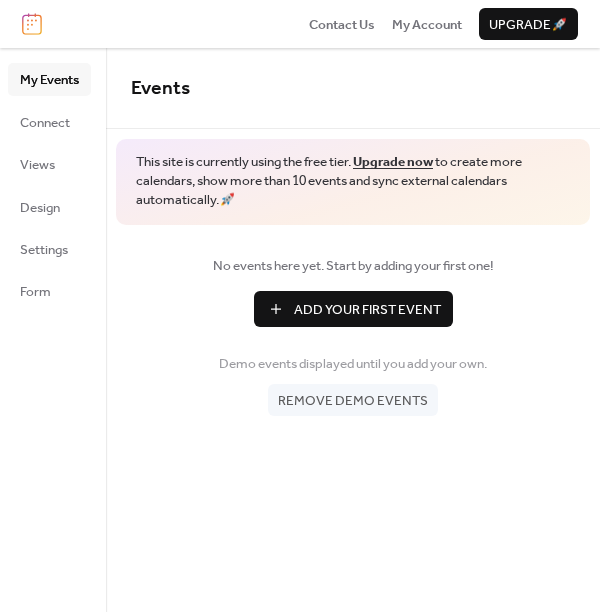 scroll, scrollTop: 0, scrollLeft: 0, axis: both 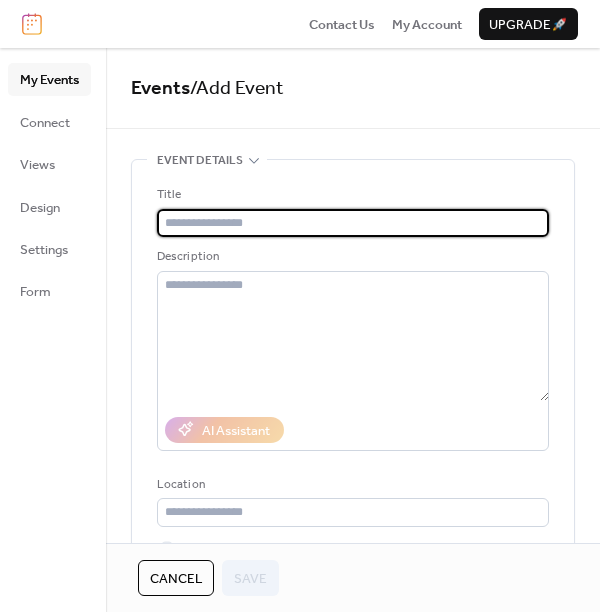 click at bounding box center (353, 223) 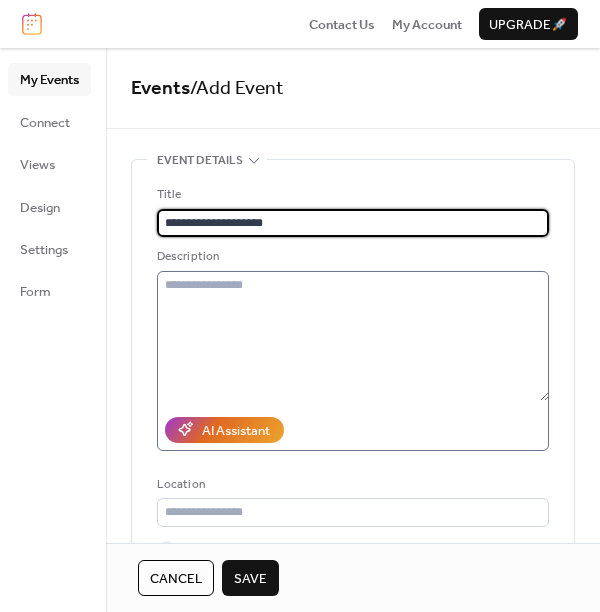 type on "**********" 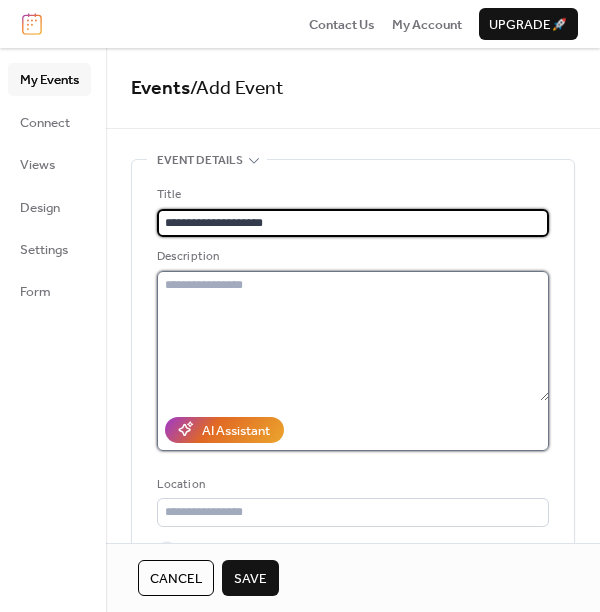 click at bounding box center [353, 336] 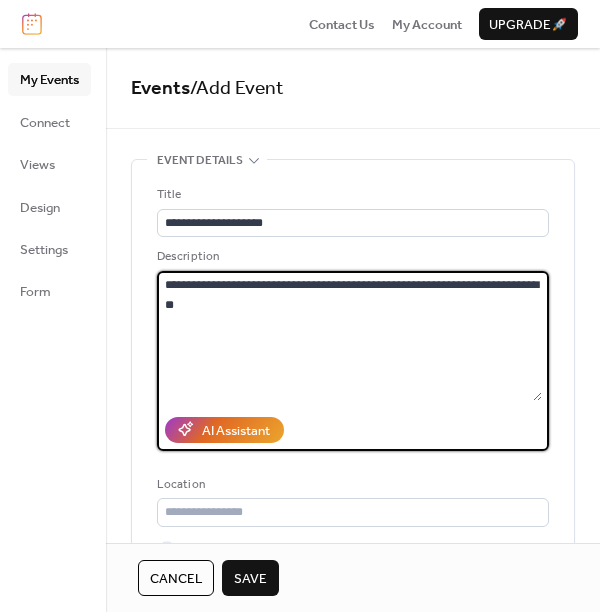 scroll, scrollTop: 232, scrollLeft: 0, axis: vertical 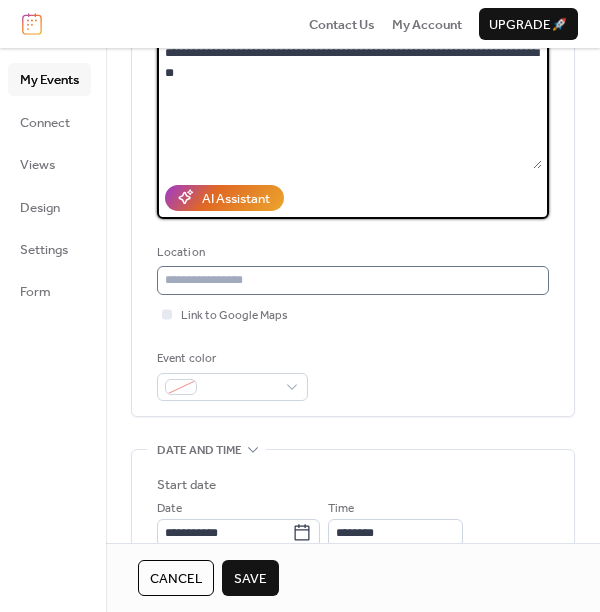type on "**********" 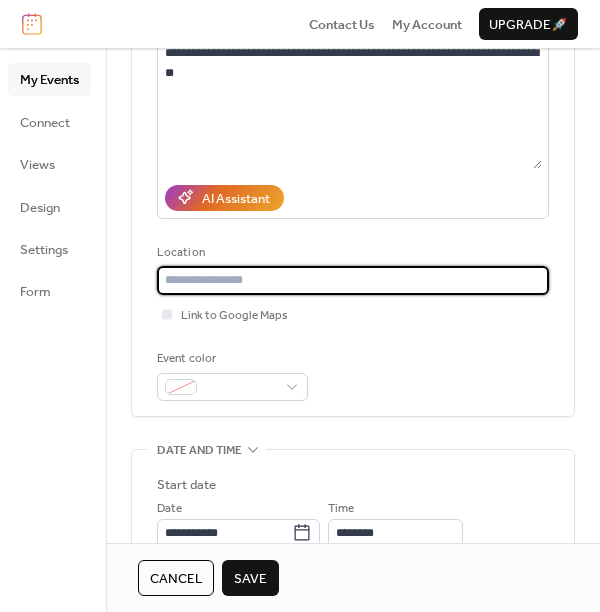 click at bounding box center (353, 280) 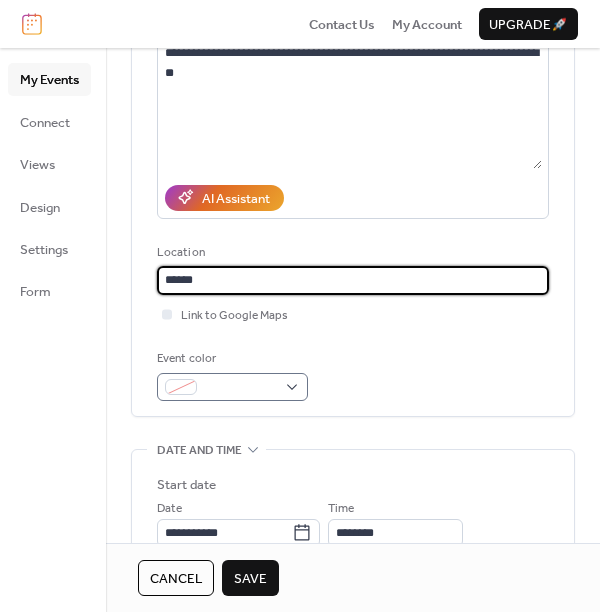 type on "******" 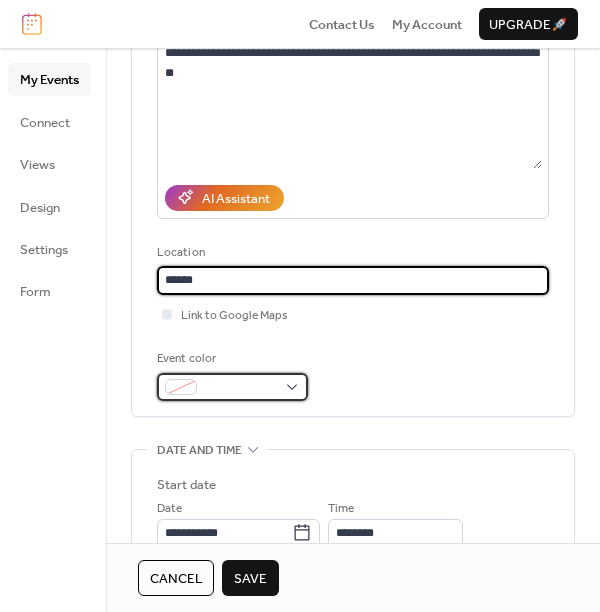click at bounding box center (232, 387) 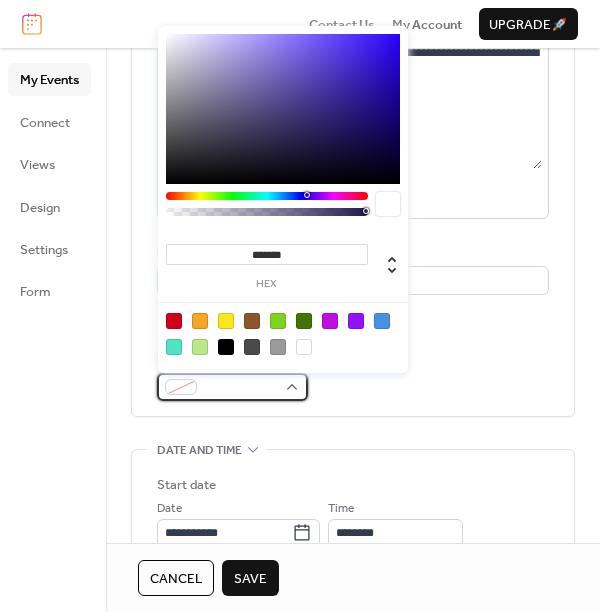 click at bounding box center (232, 387) 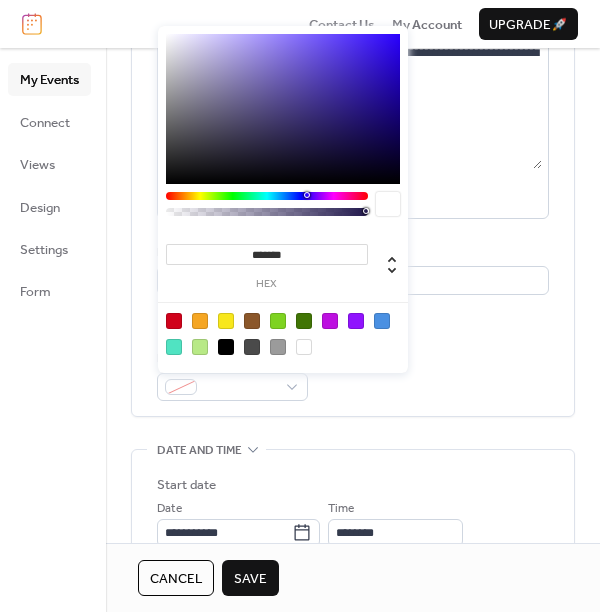 click on "*******" at bounding box center [267, 254] 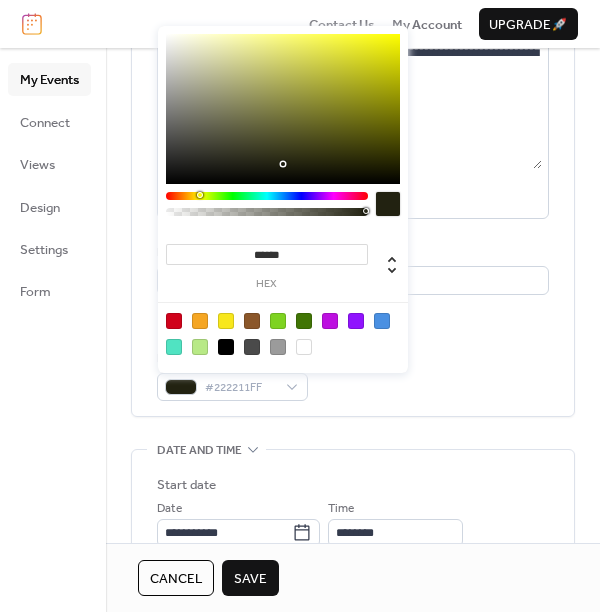 type on "*******" 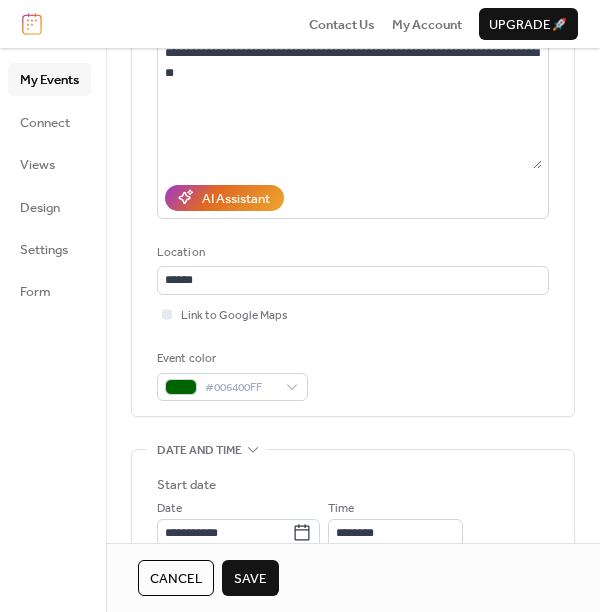 click on "Start date" at bounding box center [353, 485] 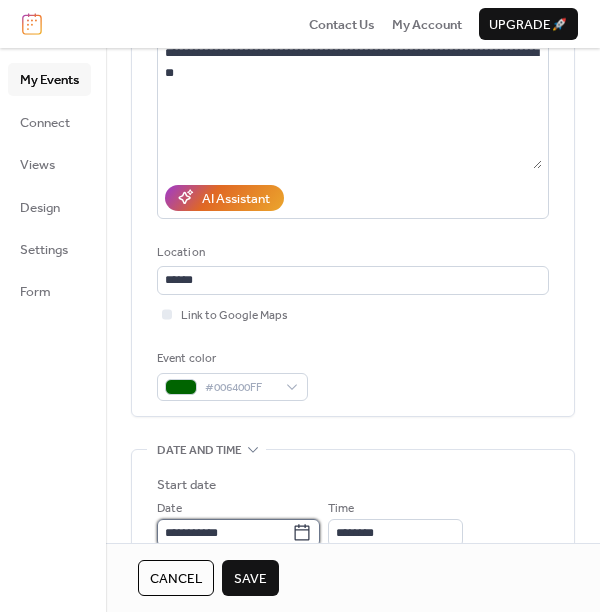 click on "**********" at bounding box center [224, 533] 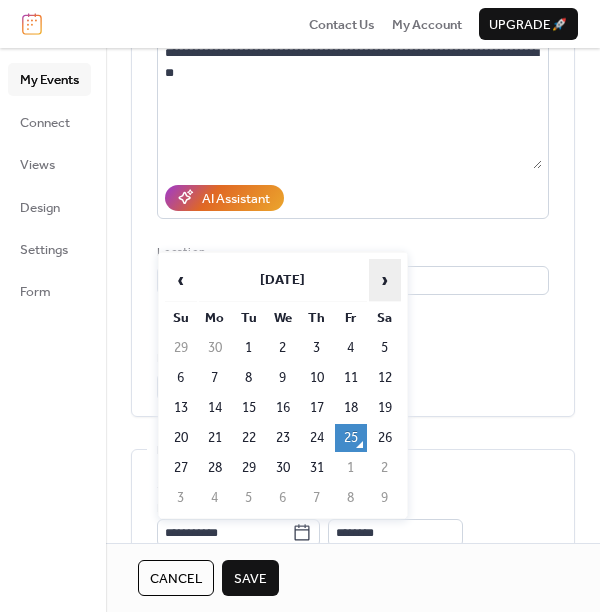 click on "›" at bounding box center [385, 280] 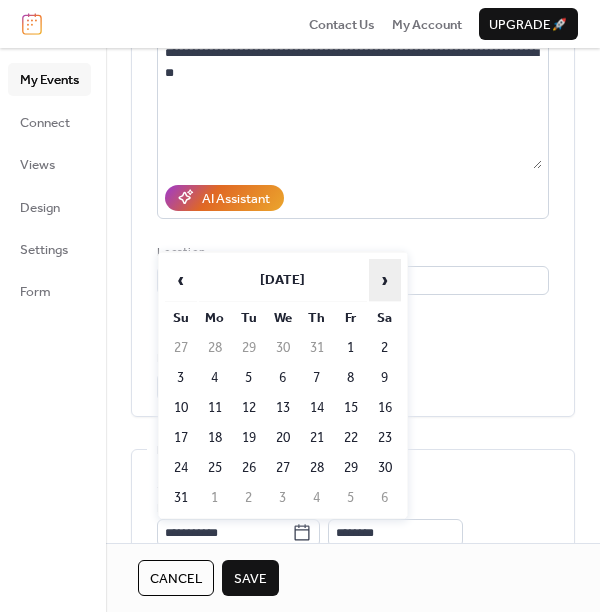 click on "›" at bounding box center (385, 280) 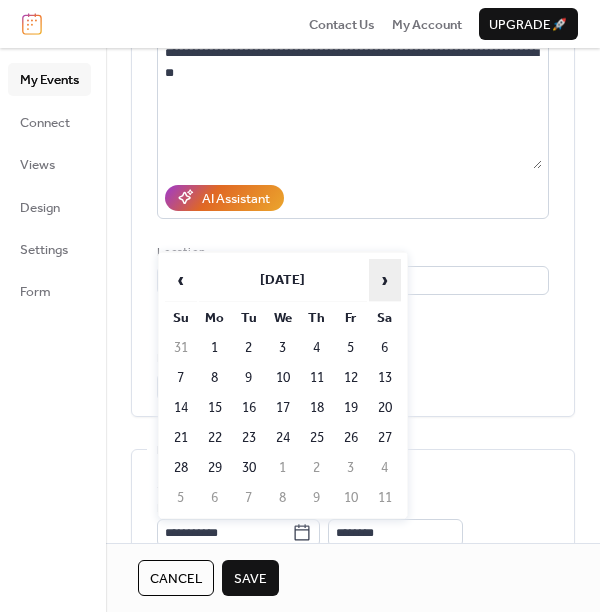 click on "›" at bounding box center (385, 280) 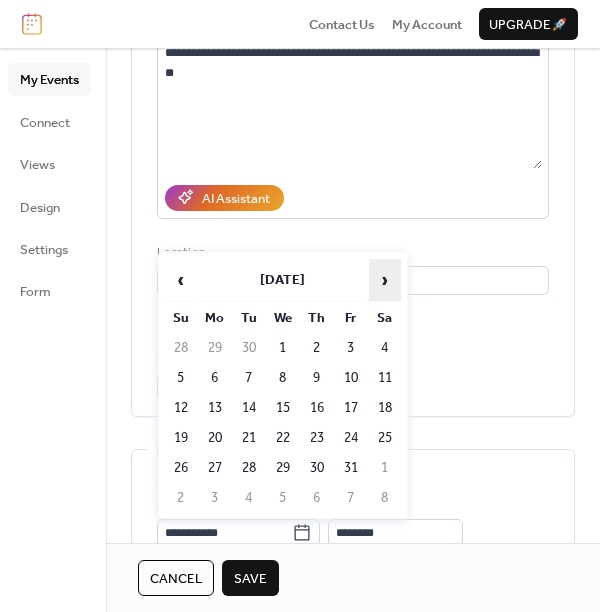 click on "›" at bounding box center [385, 280] 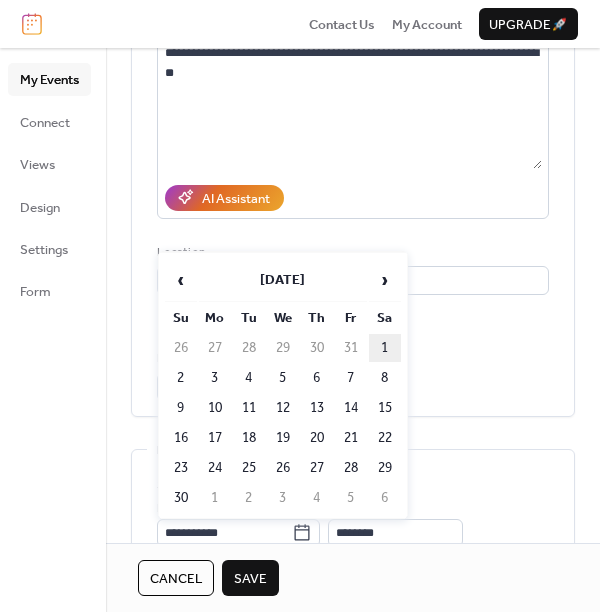 click on "1" at bounding box center (385, 348) 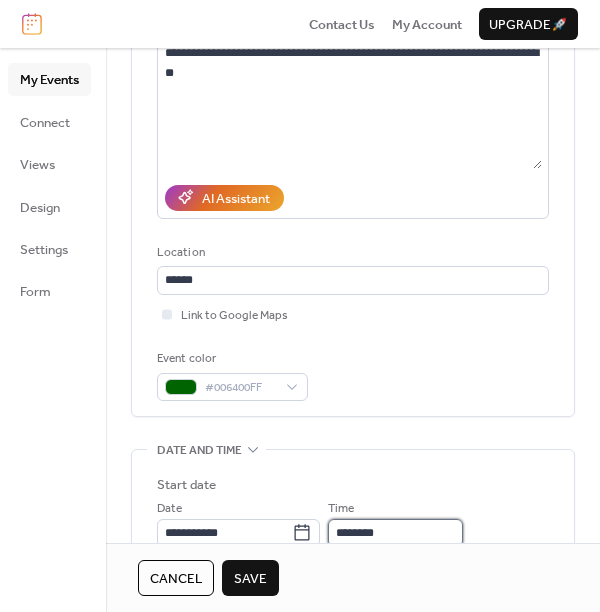 click on "********" at bounding box center (395, 533) 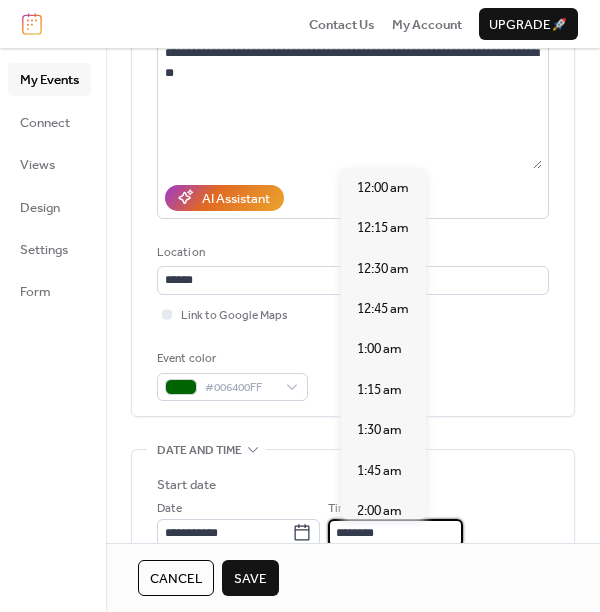 scroll, scrollTop: 1940, scrollLeft: 0, axis: vertical 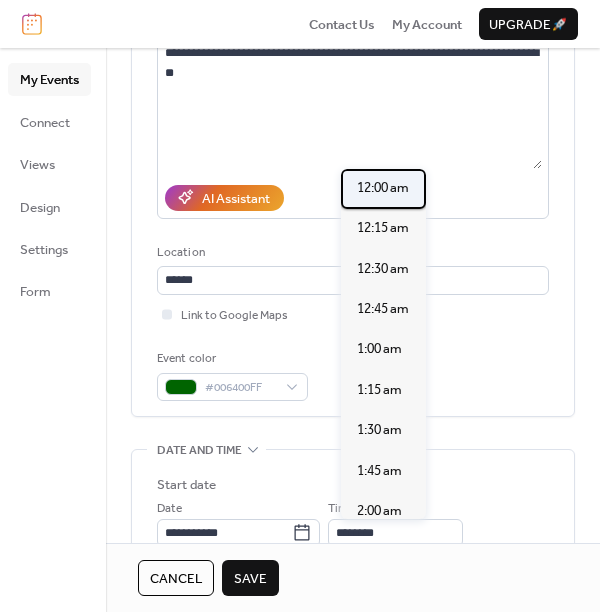 click on "12:00 am" at bounding box center [383, 188] 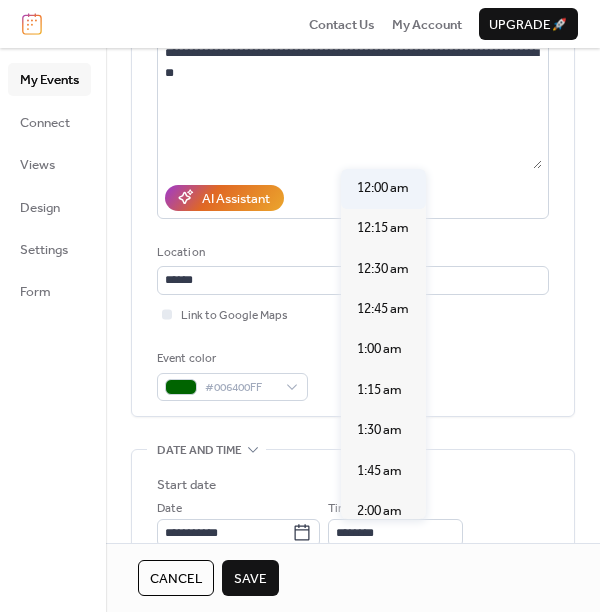 type on "********" 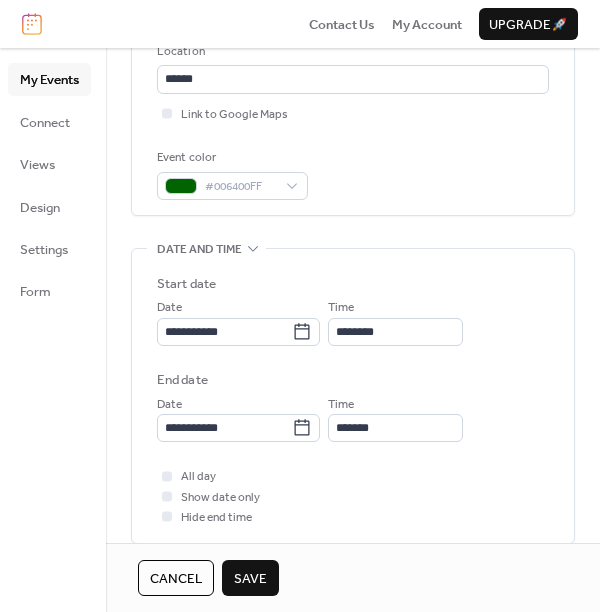 scroll, scrollTop: 450, scrollLeft: 0, axis: vertical 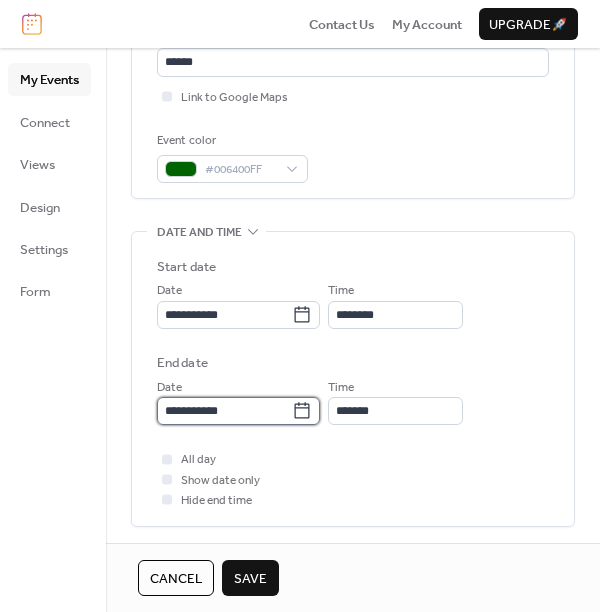 click on "**********" at bounding box center [224, 411] 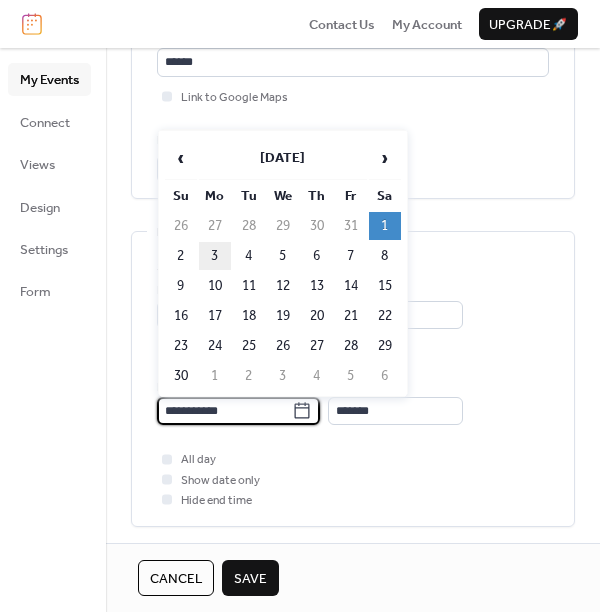 click on "3" at bounding box center (215, 256) 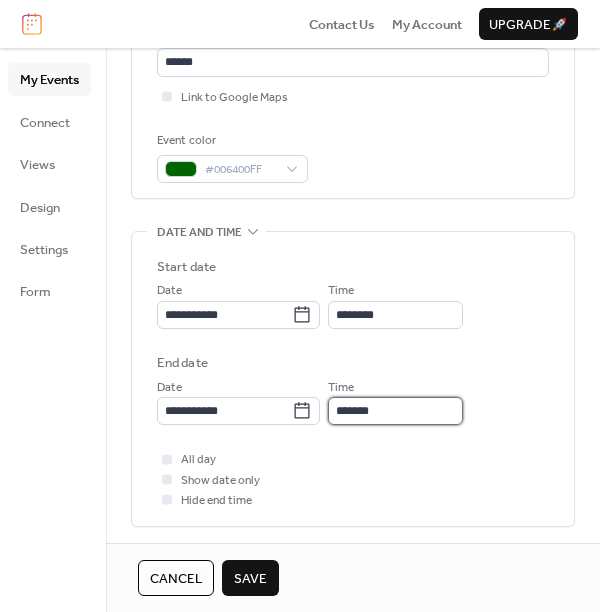 click on "*******" at bounding box center [395, 411] 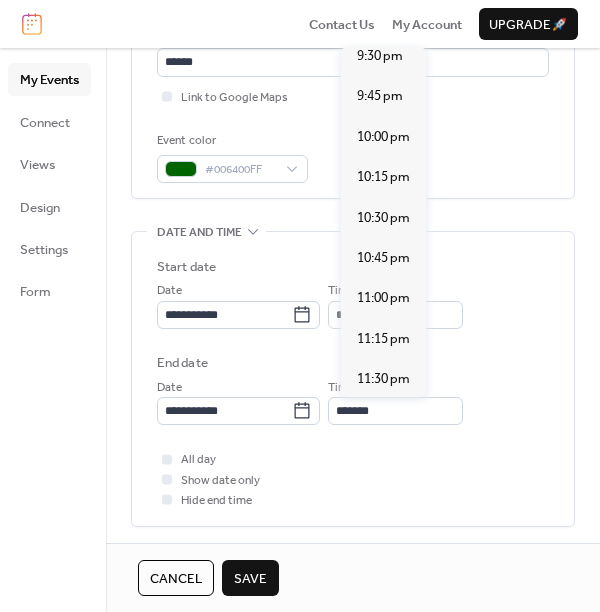 scroll, scrollTop: 3529, scrollLeft: 0, axis: vertical 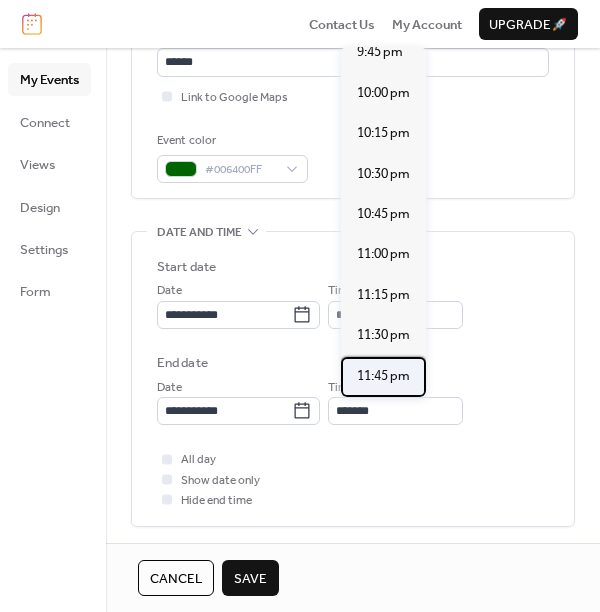 click on "11:45 pm" at bounding box center [383, 376] 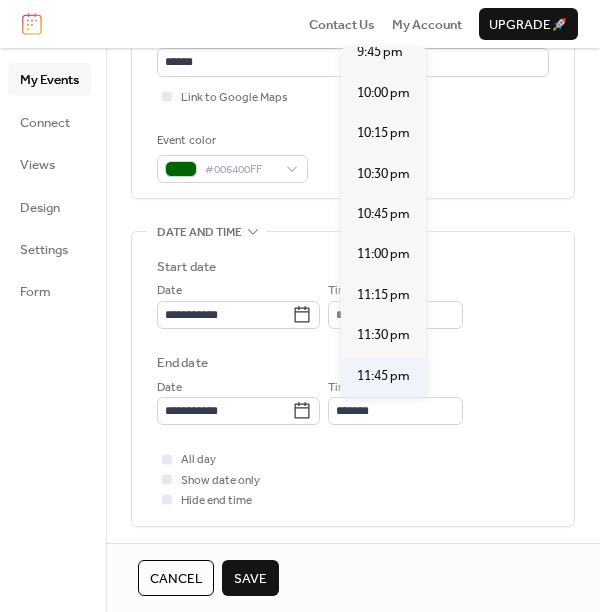 type on "********" 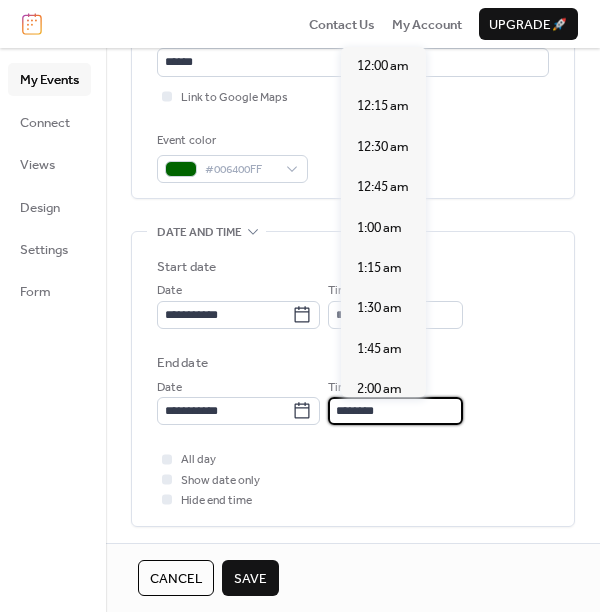 click on "********" at bounding box center (395, 411) 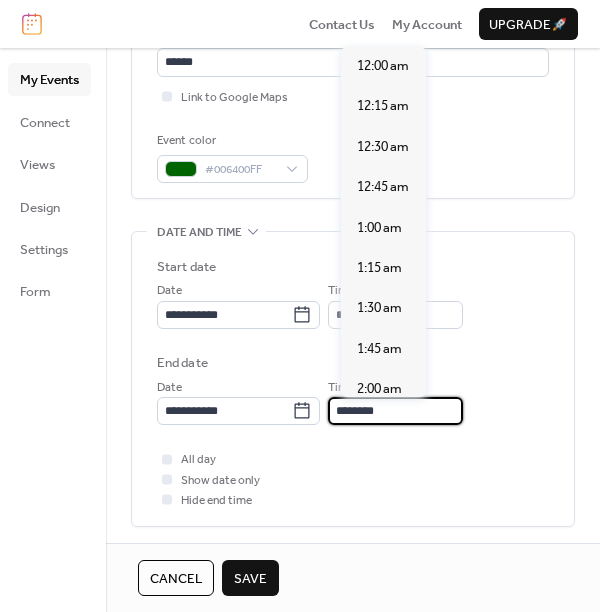 scroll, scrollTop: 3529, scrollLeft: 0, axis: vertical 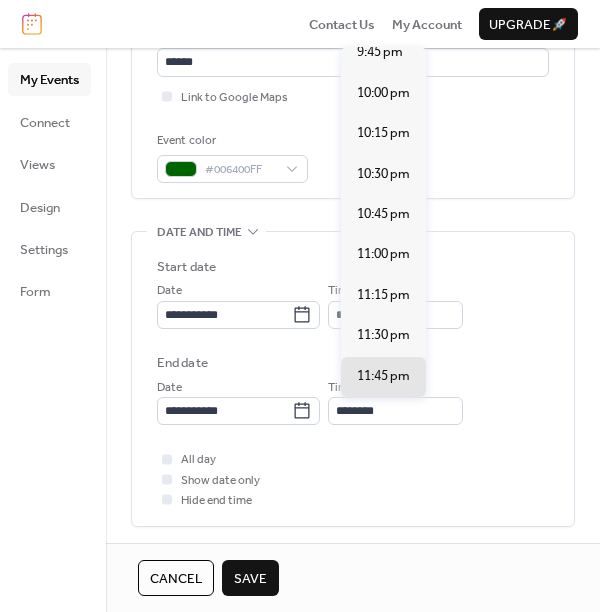 click on "All day Show date only Hide end time" at bounding box center (353, 479) 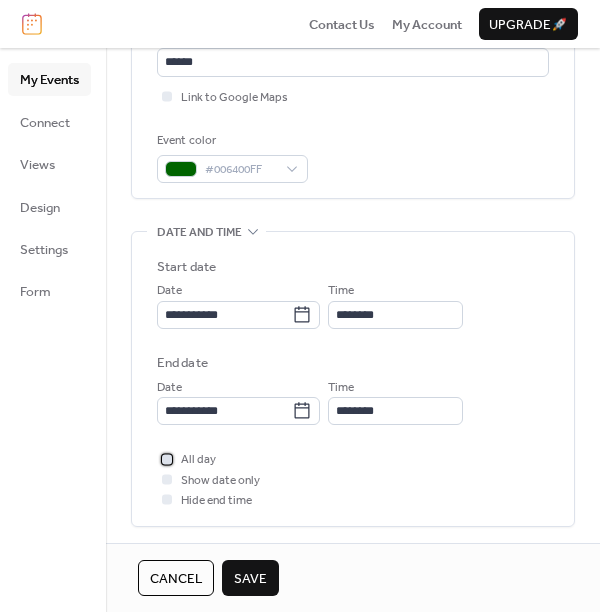 click at bounding box center (167, 459) 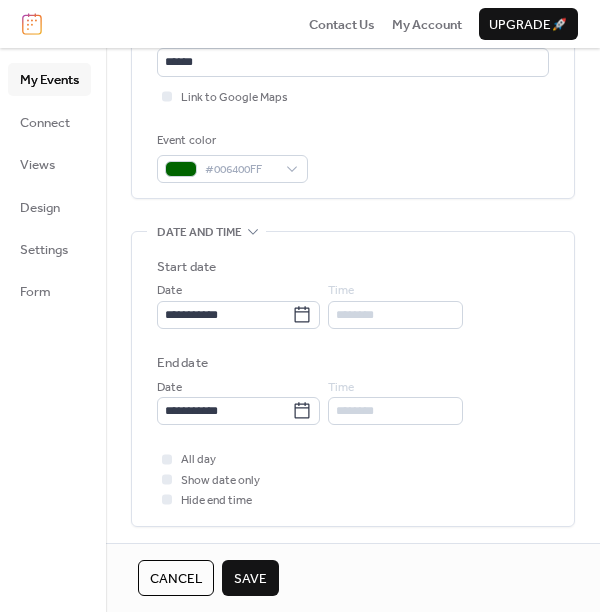 click at bounding box center (167, 479) 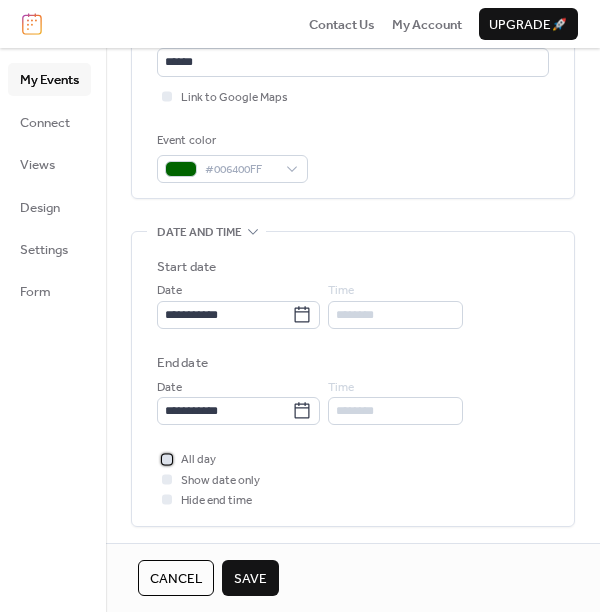 click on "All day" at bounding box center (198, 460) 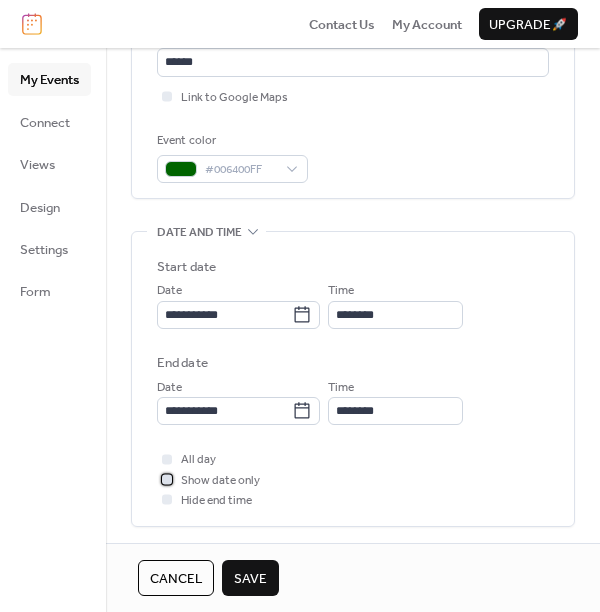 click at bounding box center [167, 479] 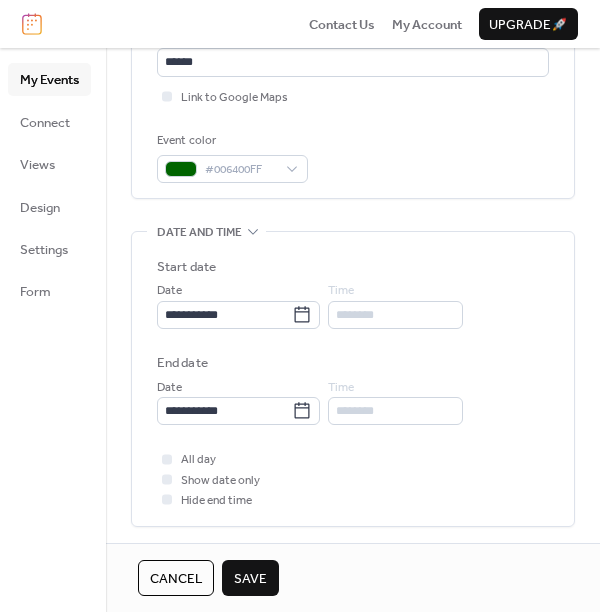 click at bounding box center [167, 500] 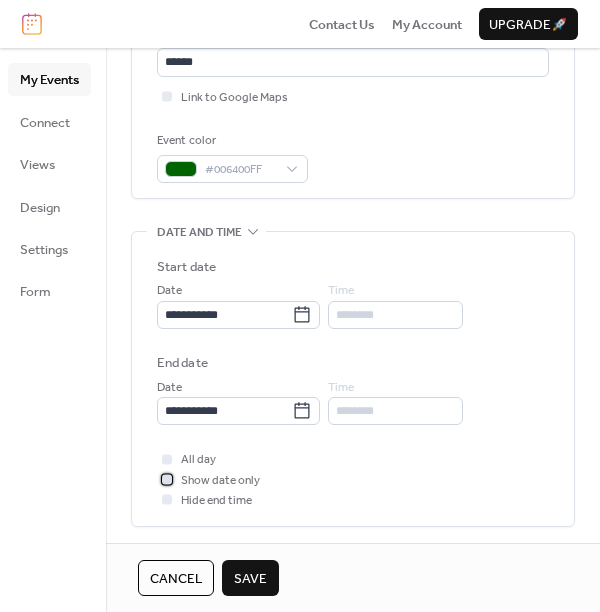 click on "Show date only" at bounding box center (220, 481) 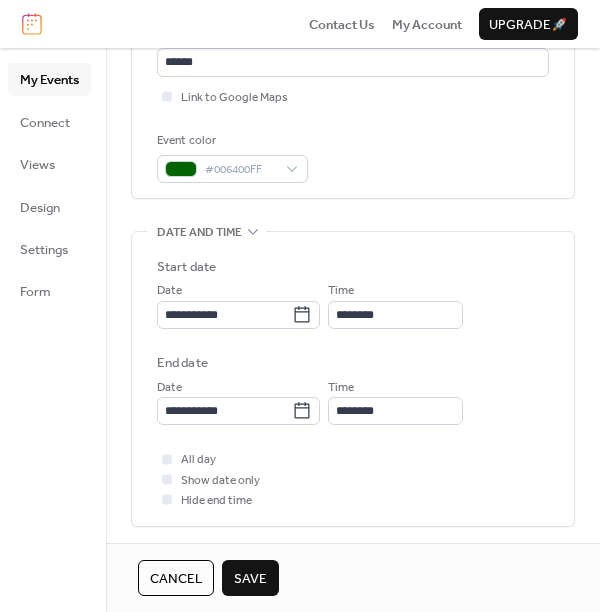 click on "Save" at bounding box center [250, 579] 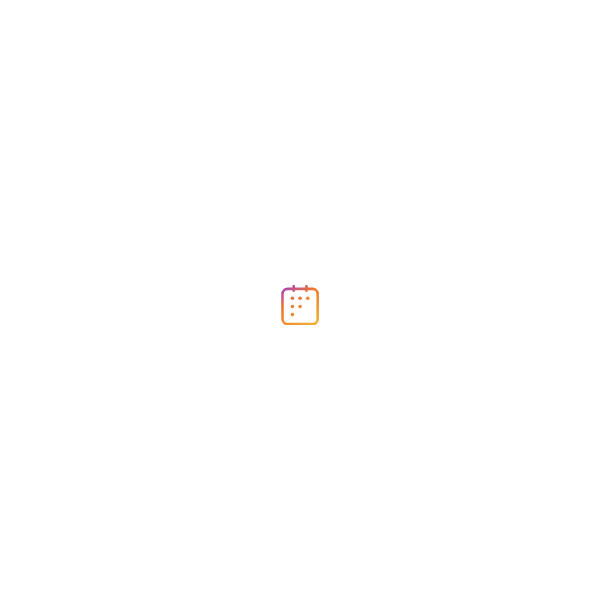 scroll, scrollTop: 0, scrollLeft: 0, axis: both 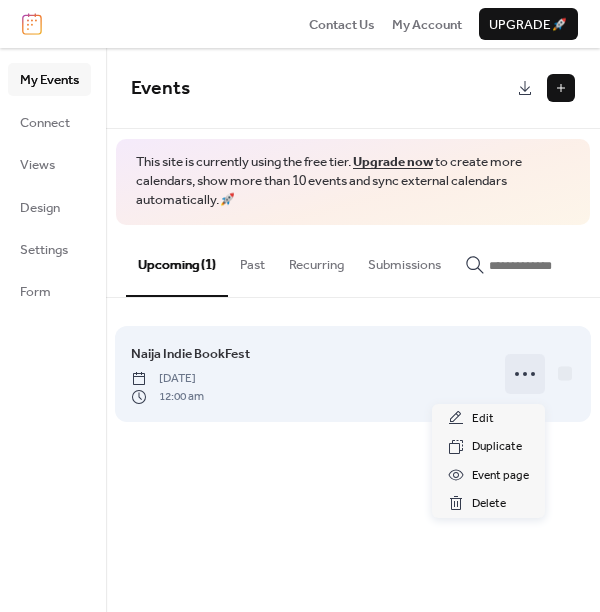 click 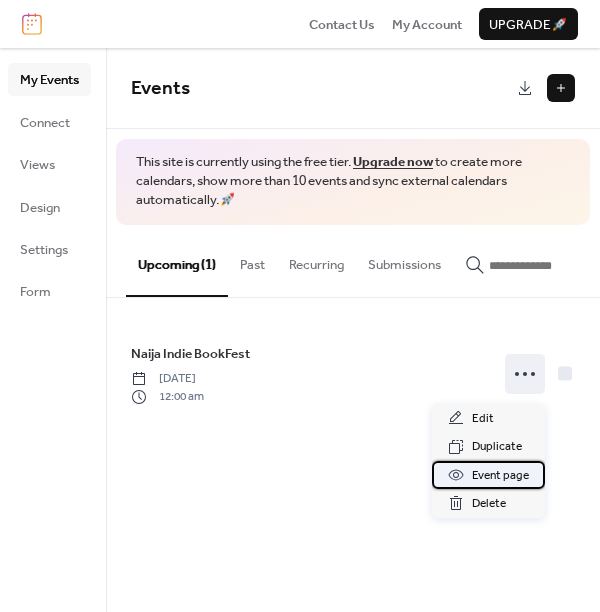 click on "Event page" at bounding box center [500, 476] 